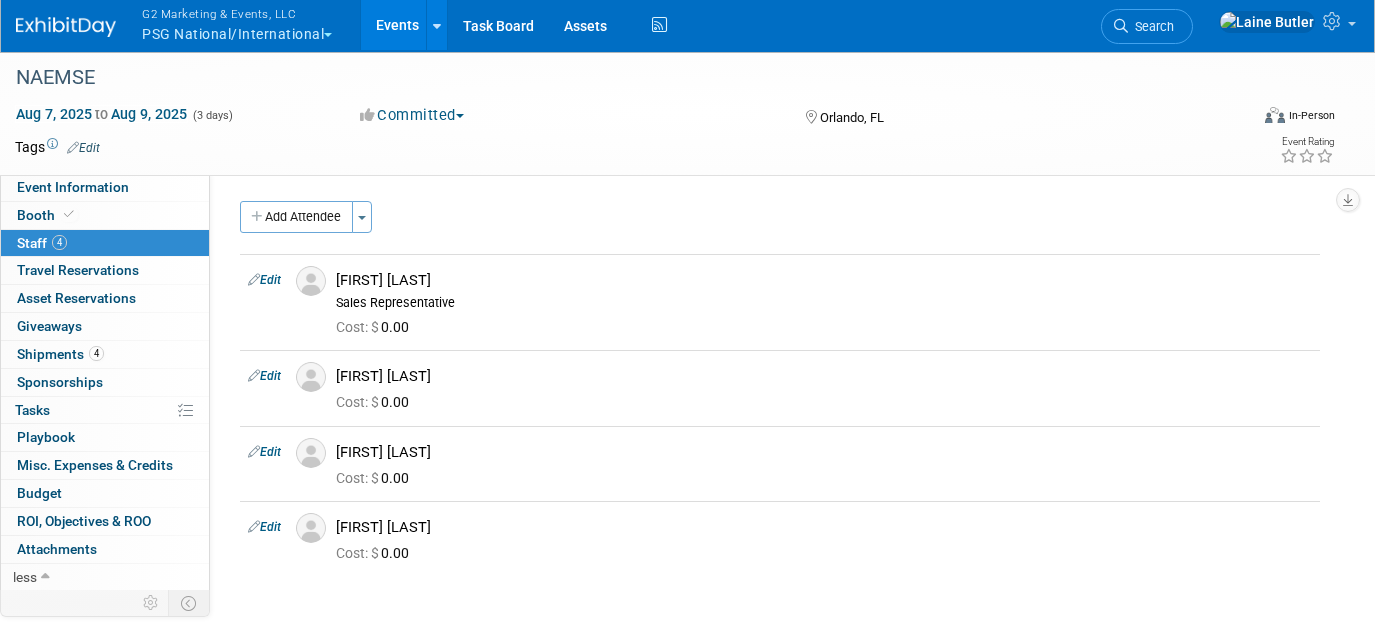 scroll, scrollTop: 29, scrollLeft: 0, axis: vertical 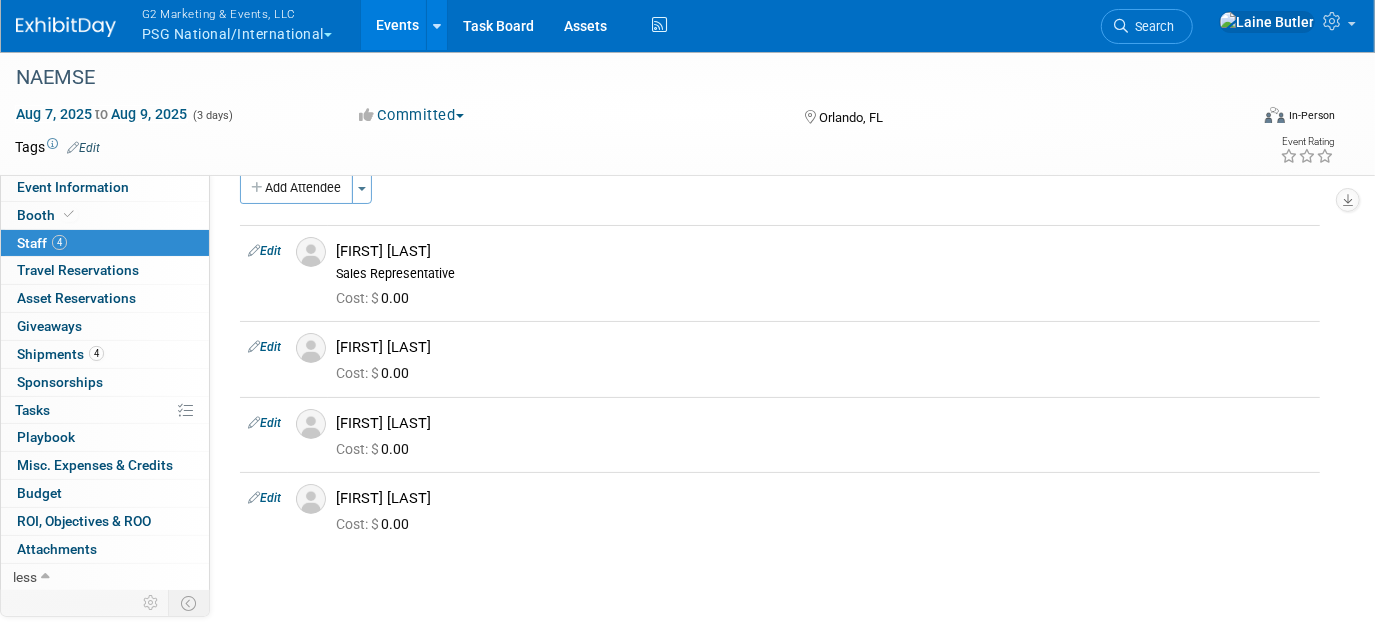 click on "G2 Marketing & Events, LLC
PSG National/International" at bounding box center (248, 26) 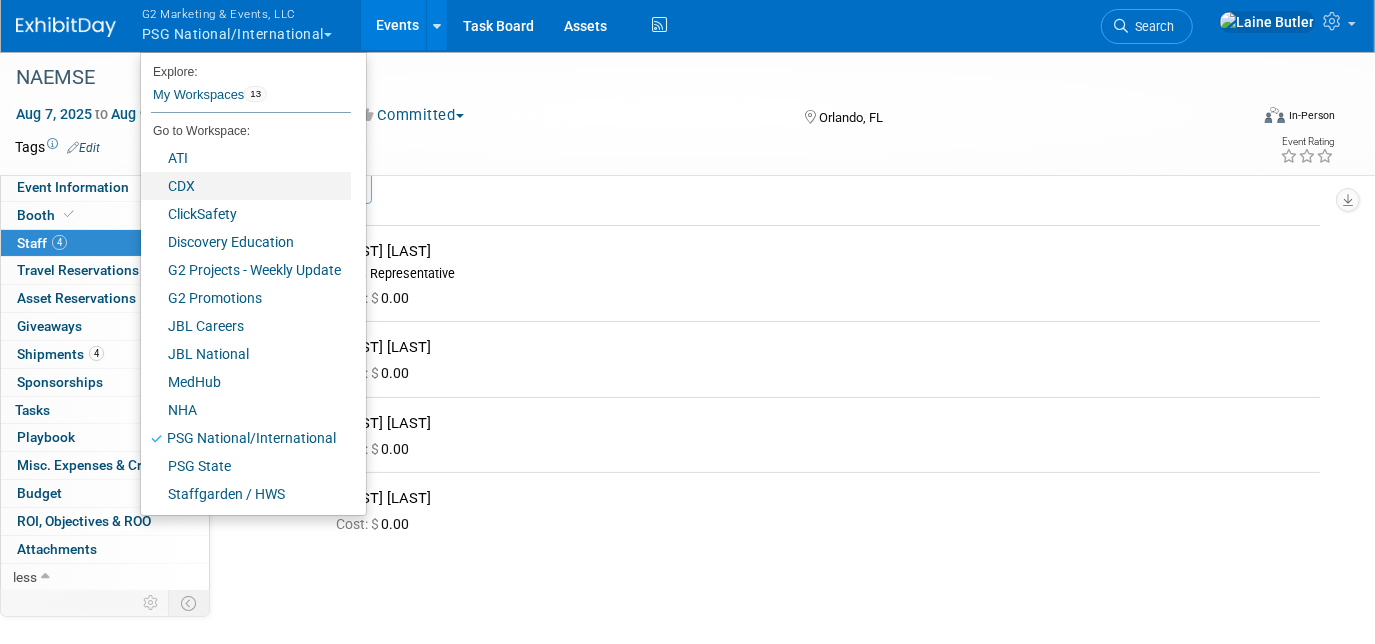 click on "CDX" at bounding box center [246, 186] 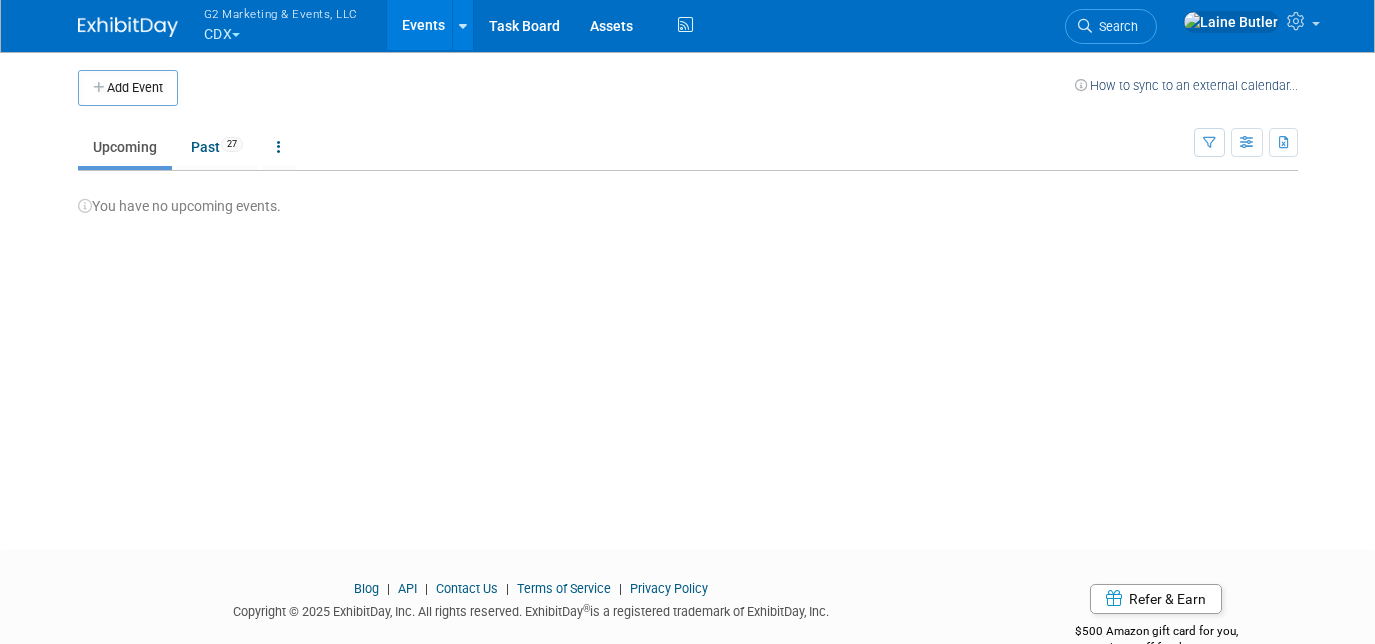 scroll, scrollTop: 0, scrollLeft: 0, axis: both 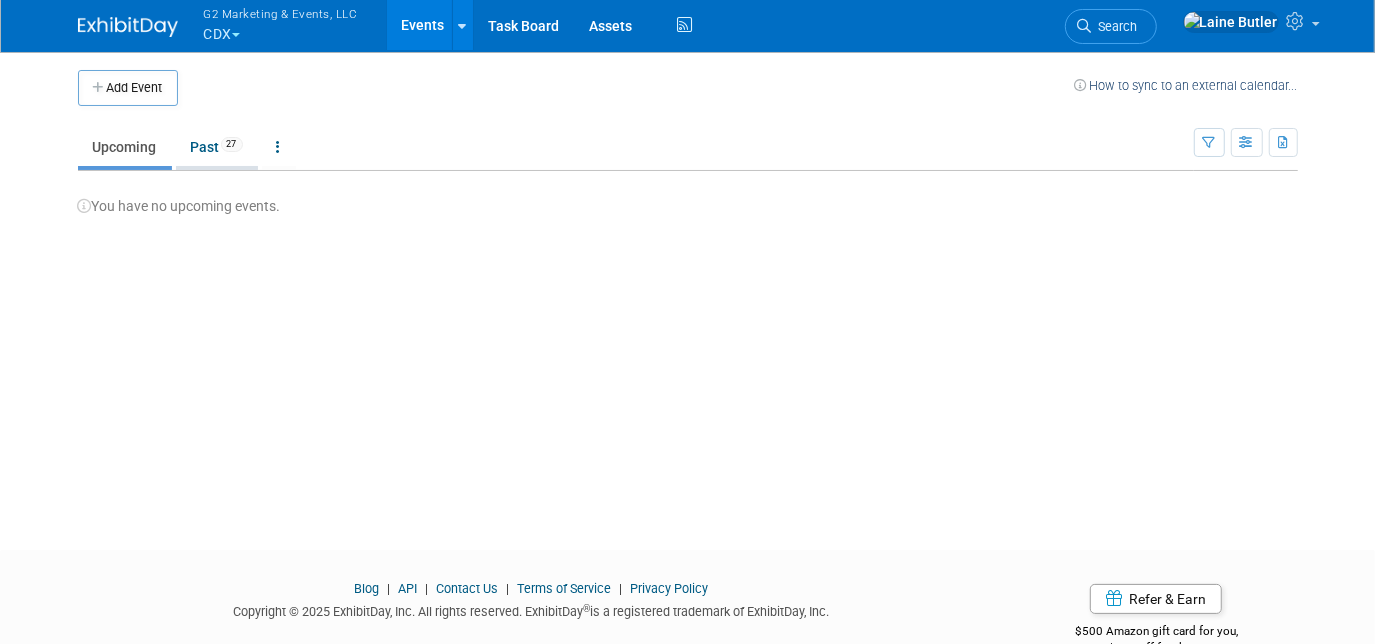 click on "Past
27" at bounding box center (217, 147) 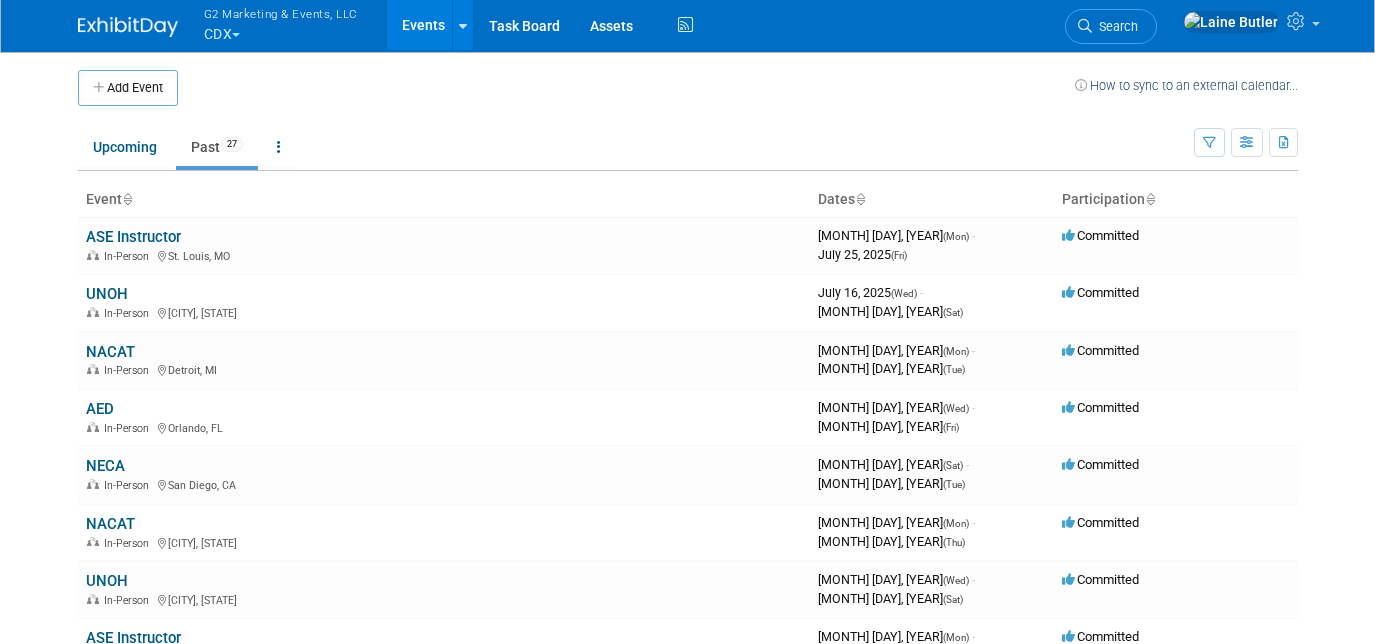 scroll, scrollTop: 0, scrollLeft: 0, axis: both 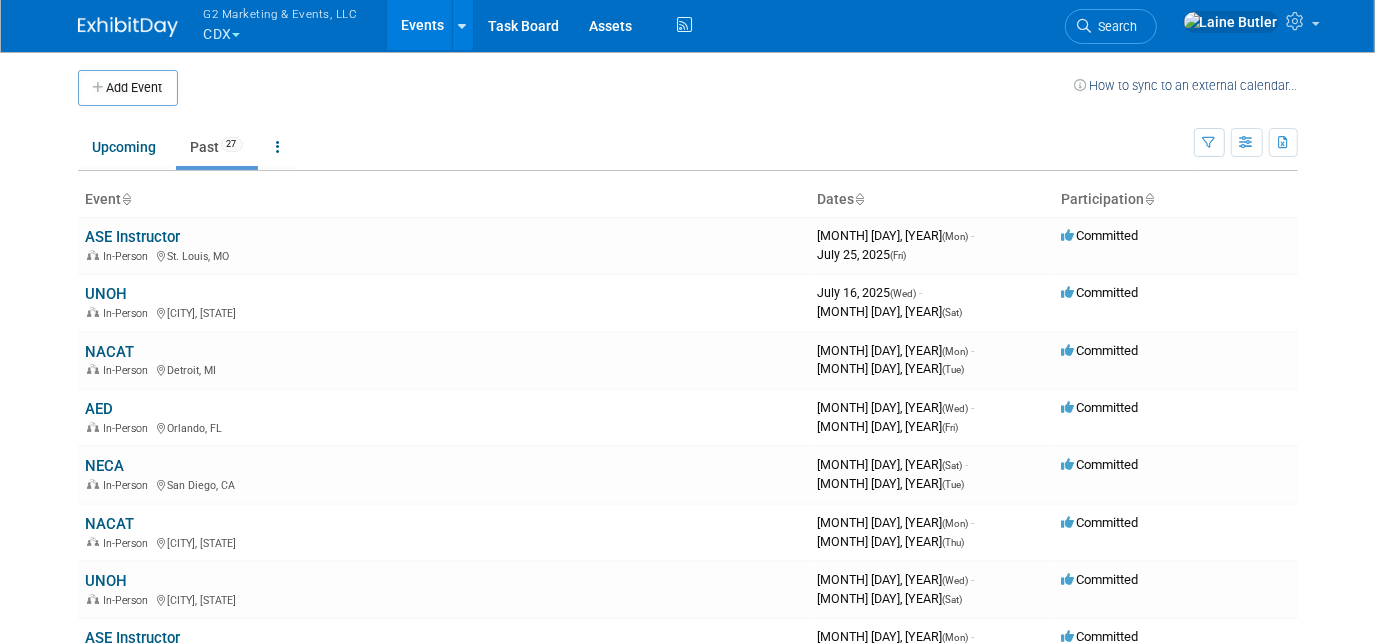 click on "G2 Marketing & Events, LLC
CDX" at bounding box center (292, 26) 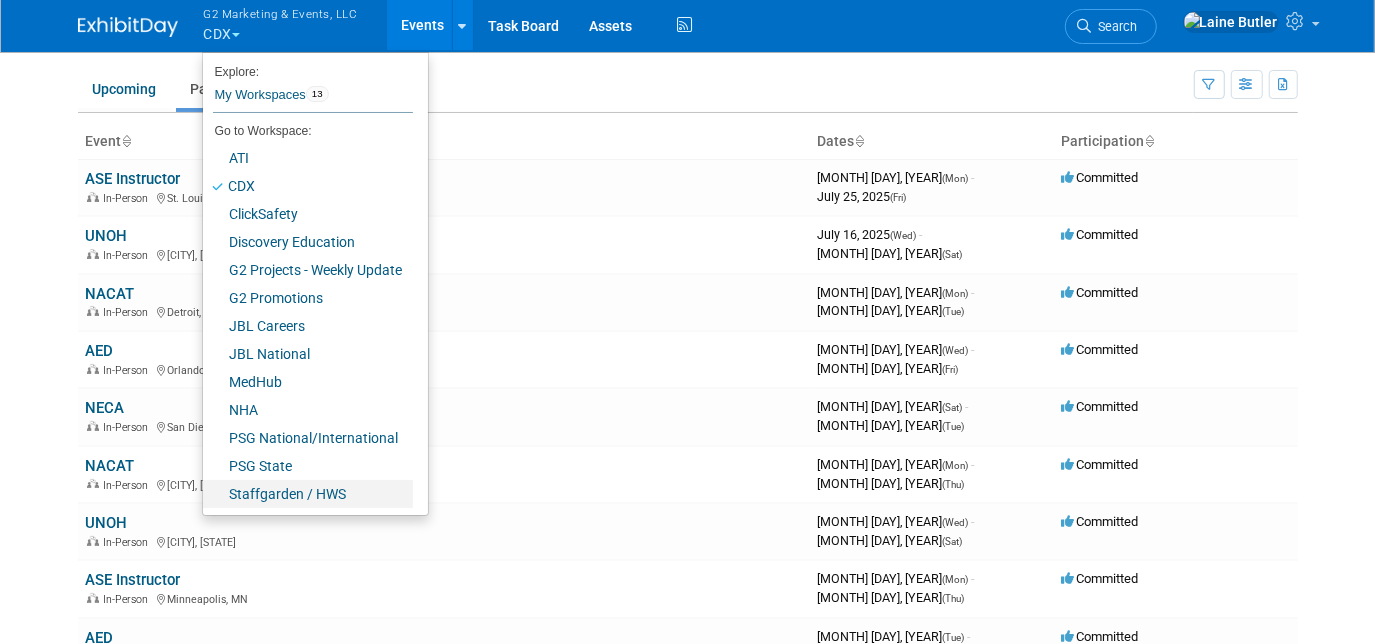 scroll, scrollTop: 0, scrollLeft: 0, axis: both 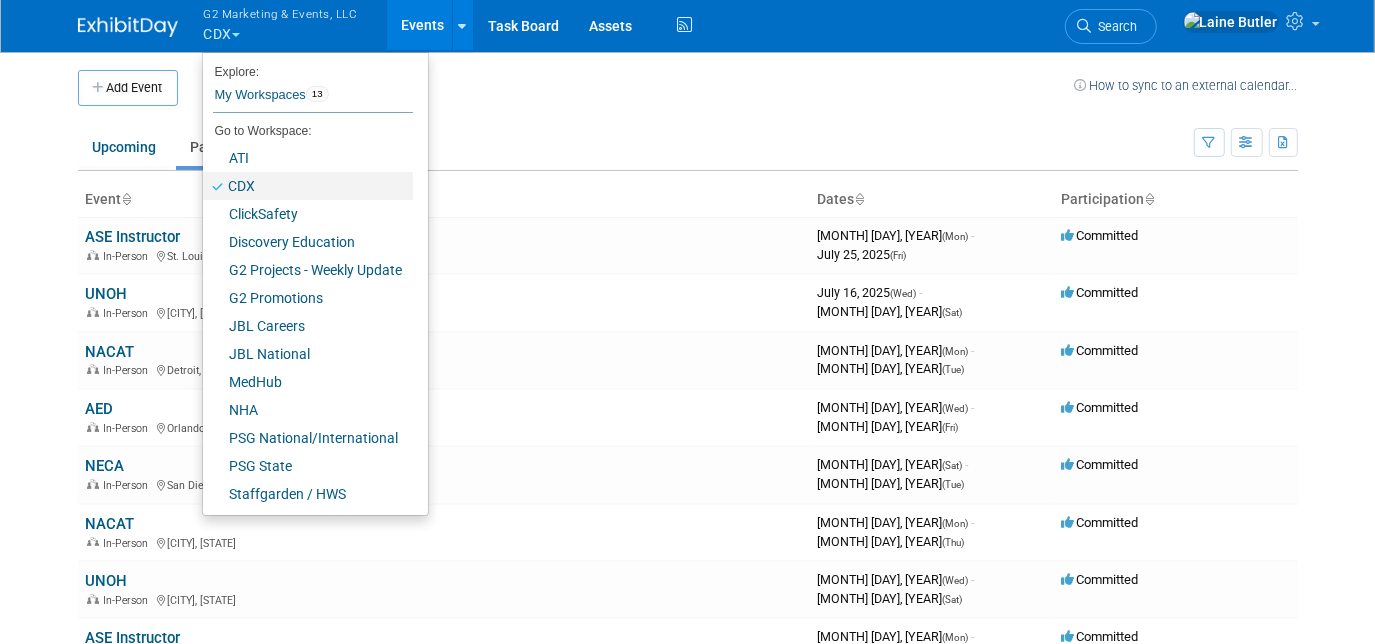 click on "CDX" at bounding box center [308, 186] 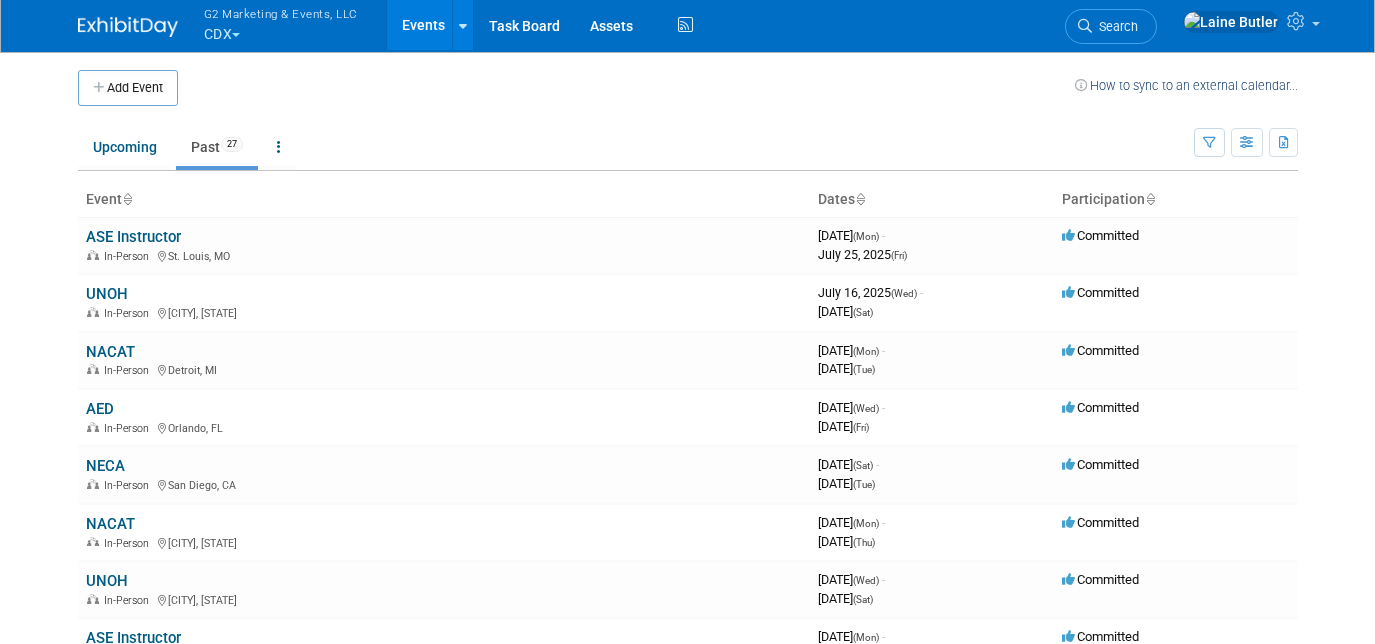 scroll, scrollTop: 0, scrollLeft: 0, axis: both 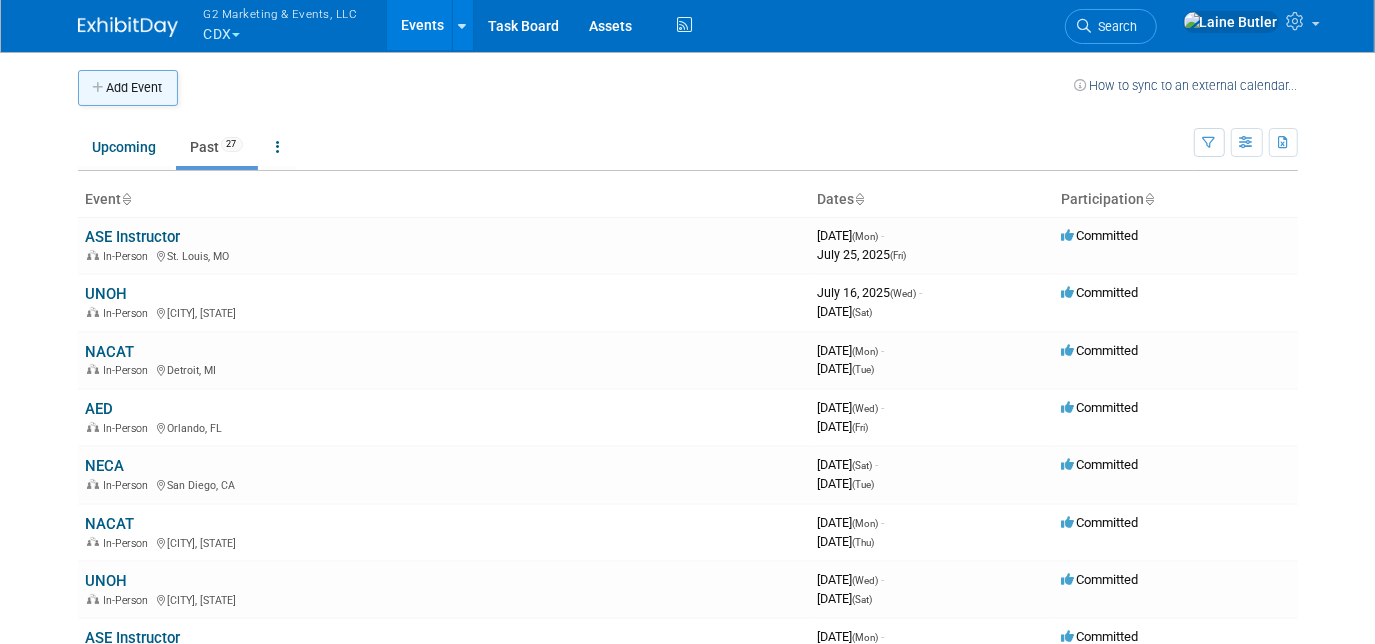 click on "Add Event" at bounding box center [128, 88] 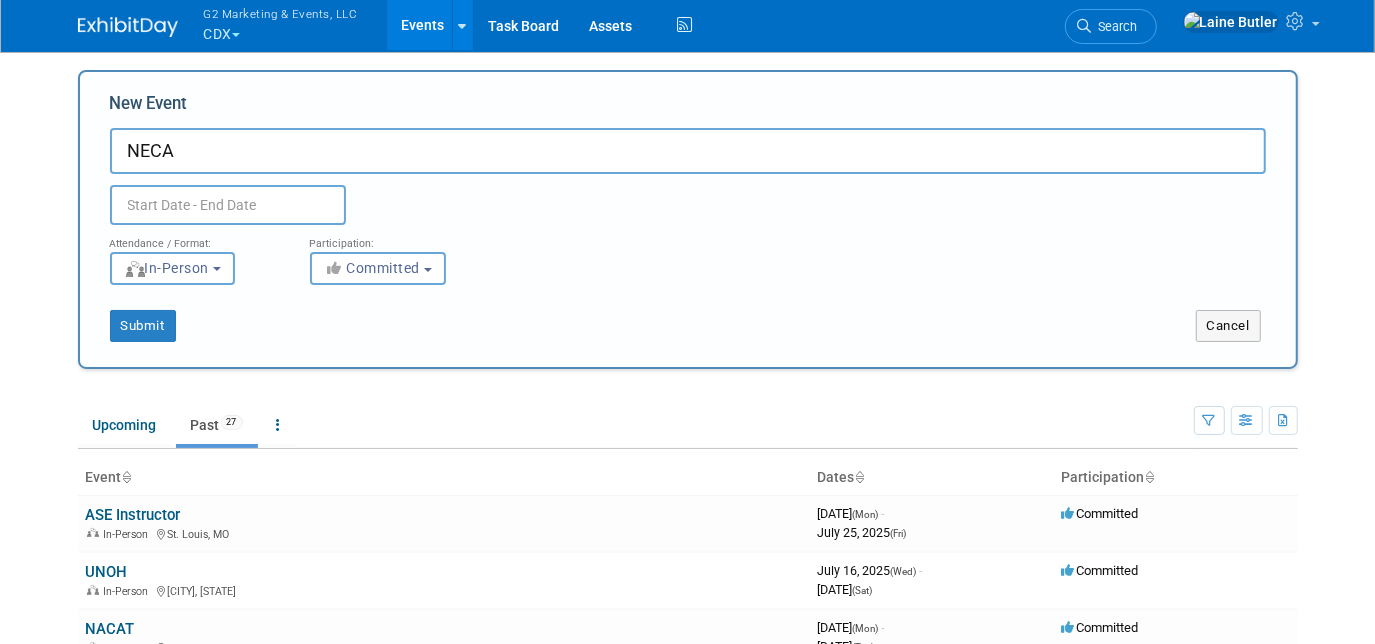 type on "NECA" 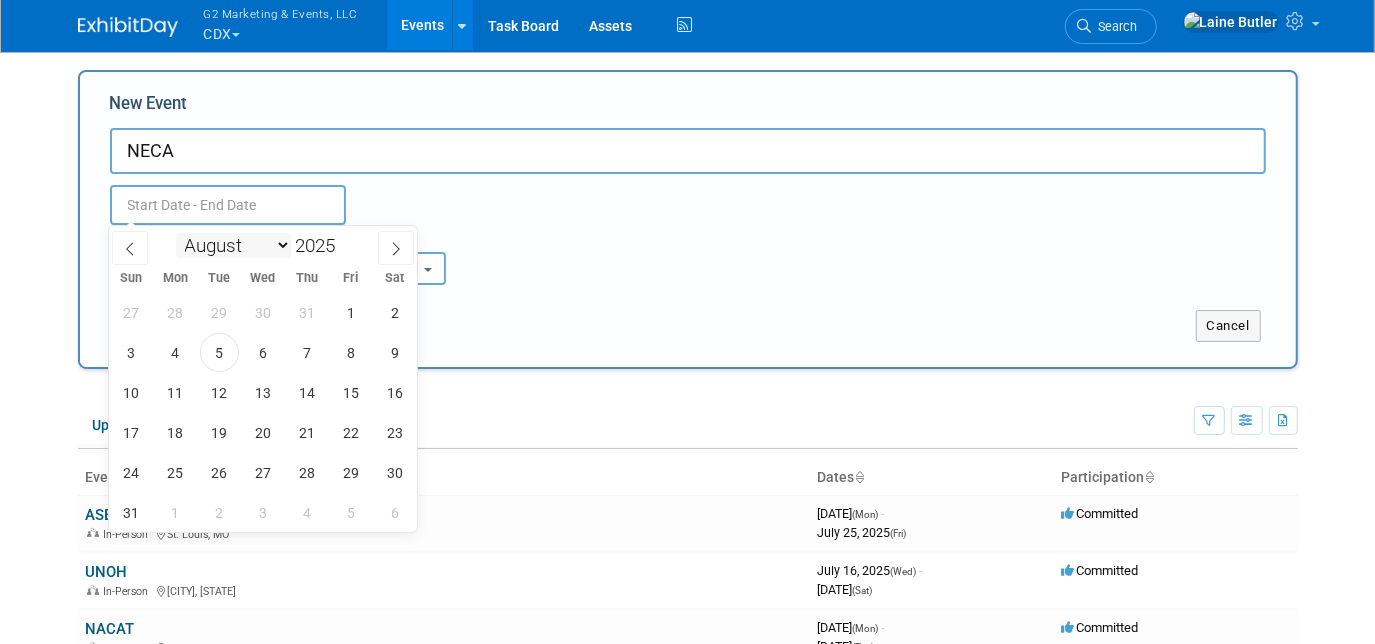 click on "January February March April May June July August September October November December" at bounding box center [233, 245] 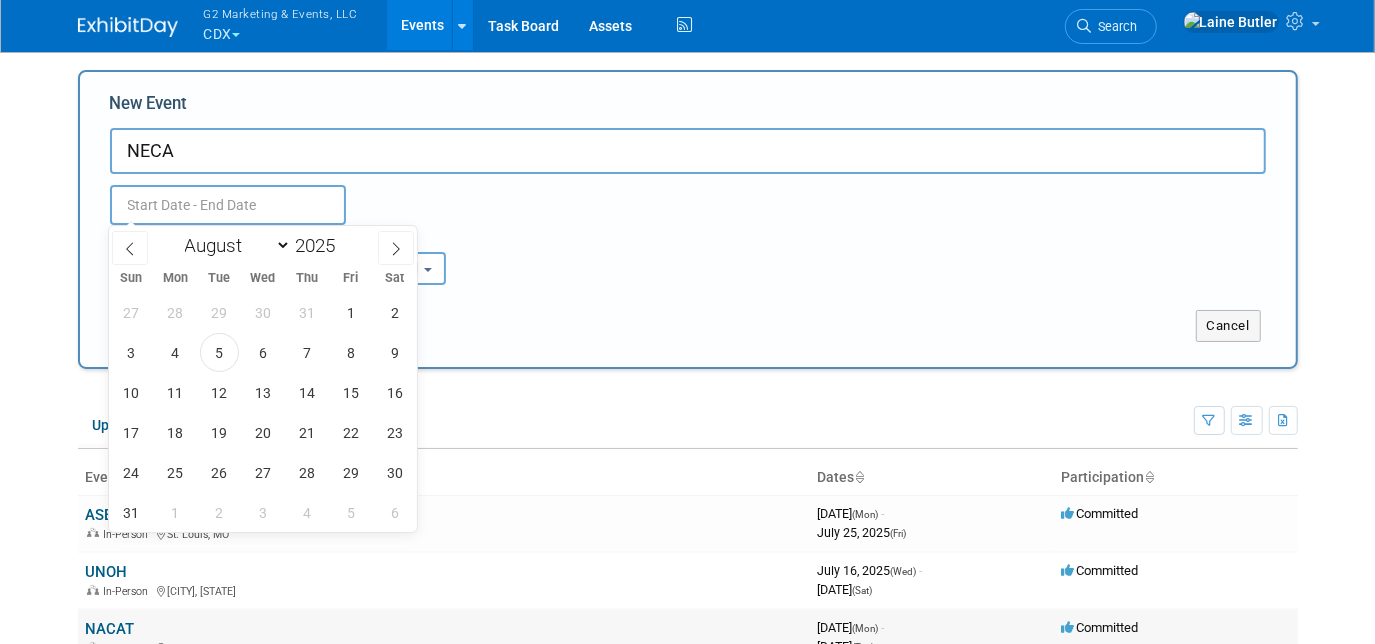 select on "8" 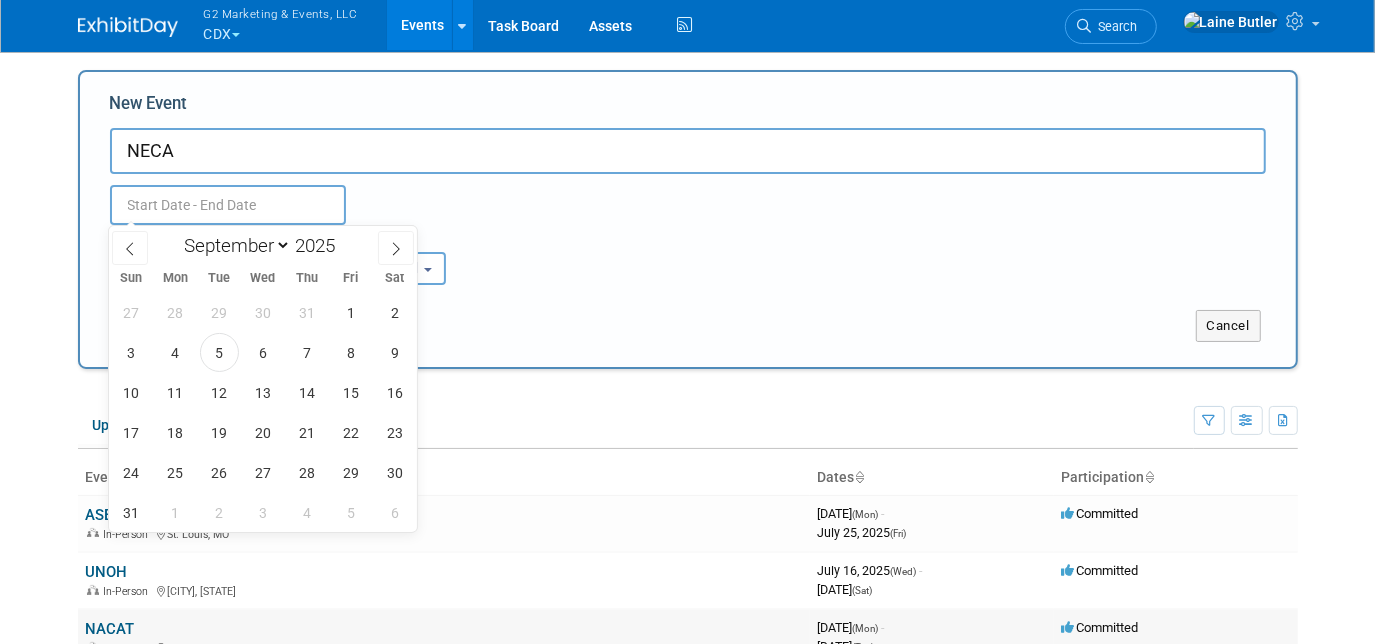 click on "January February March April May June July August September October November December" at bounding box center (233, 245) 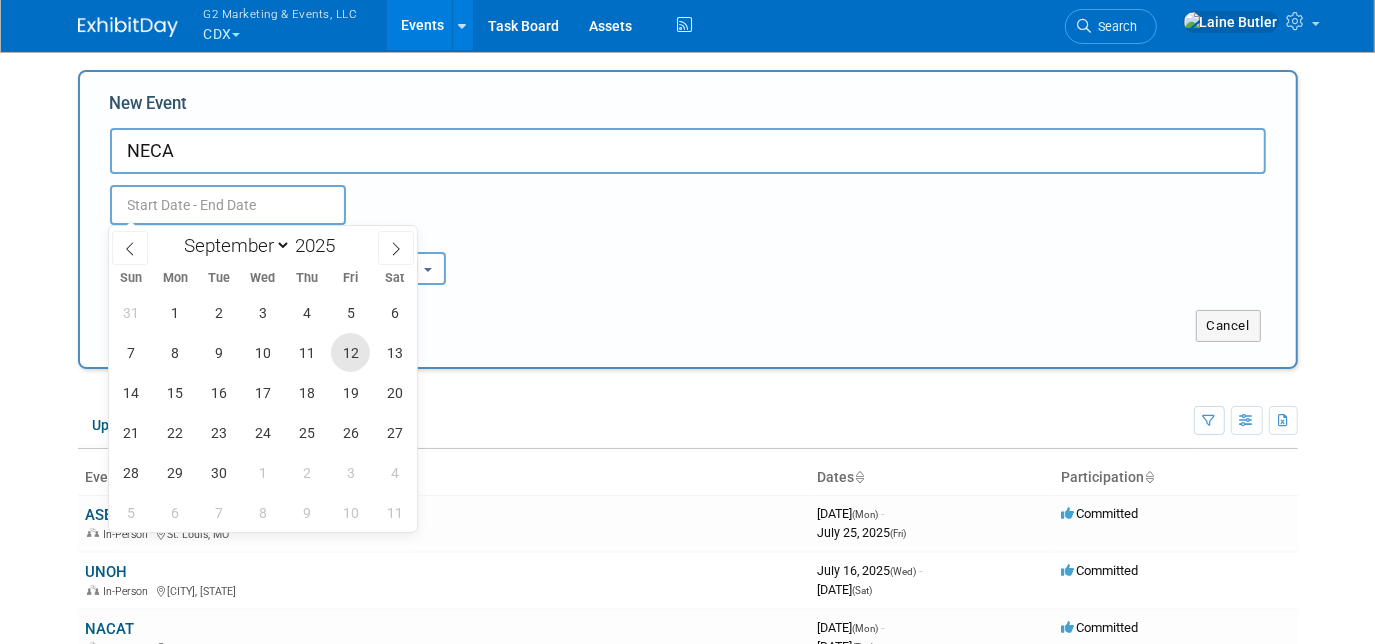 click on "12" at bounding box center (350, 352) 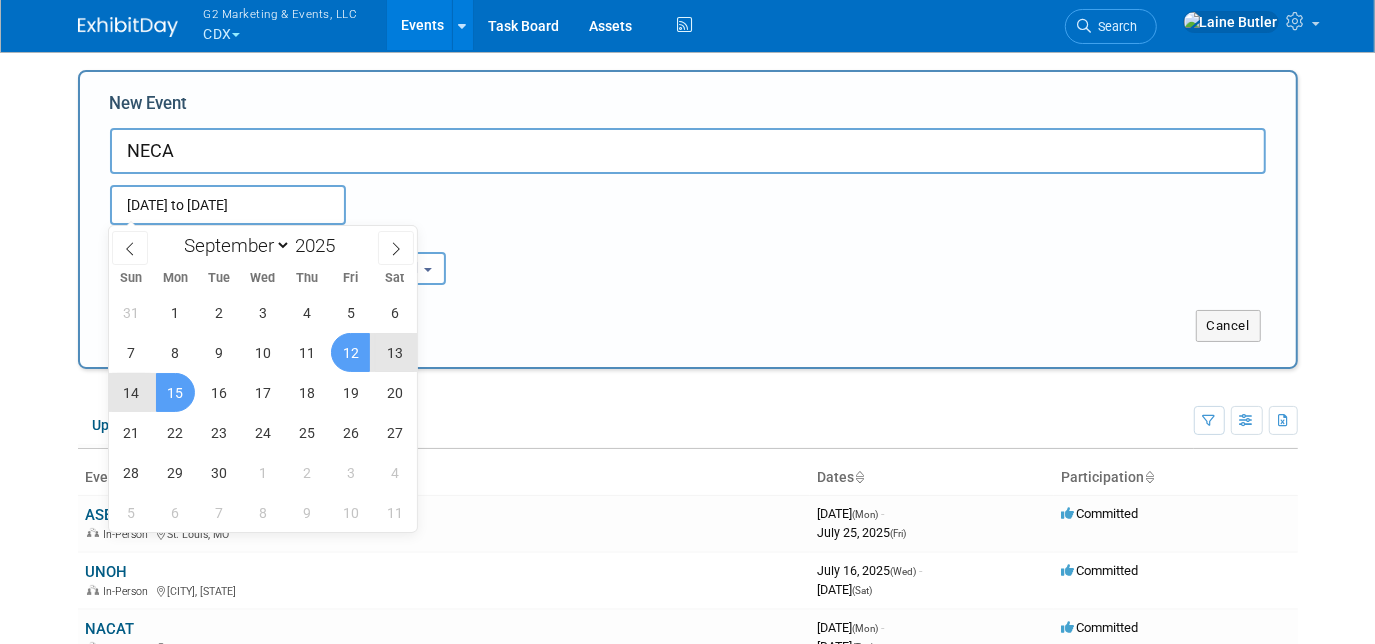 click on "15" at bounding box center [175, 392] 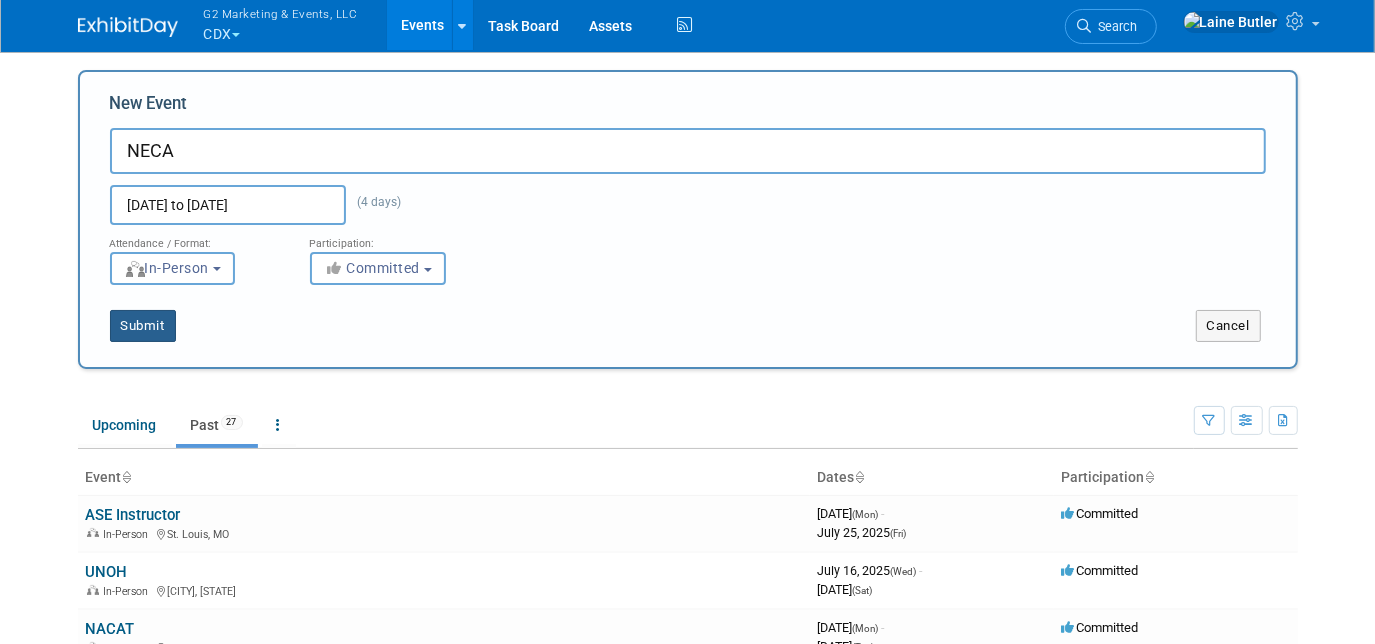 click on "Submit" at bounding box center (143, 326) 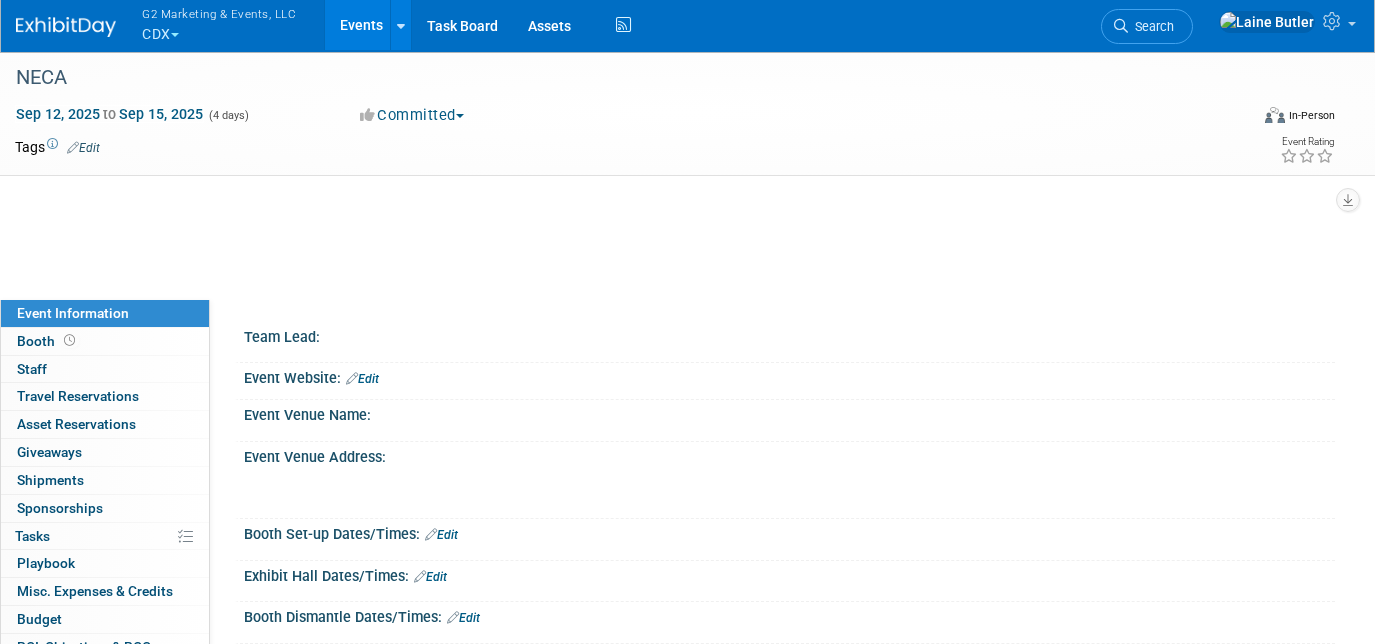 scroll, scrollTop: 0, scrollLeft: 0, axis: both 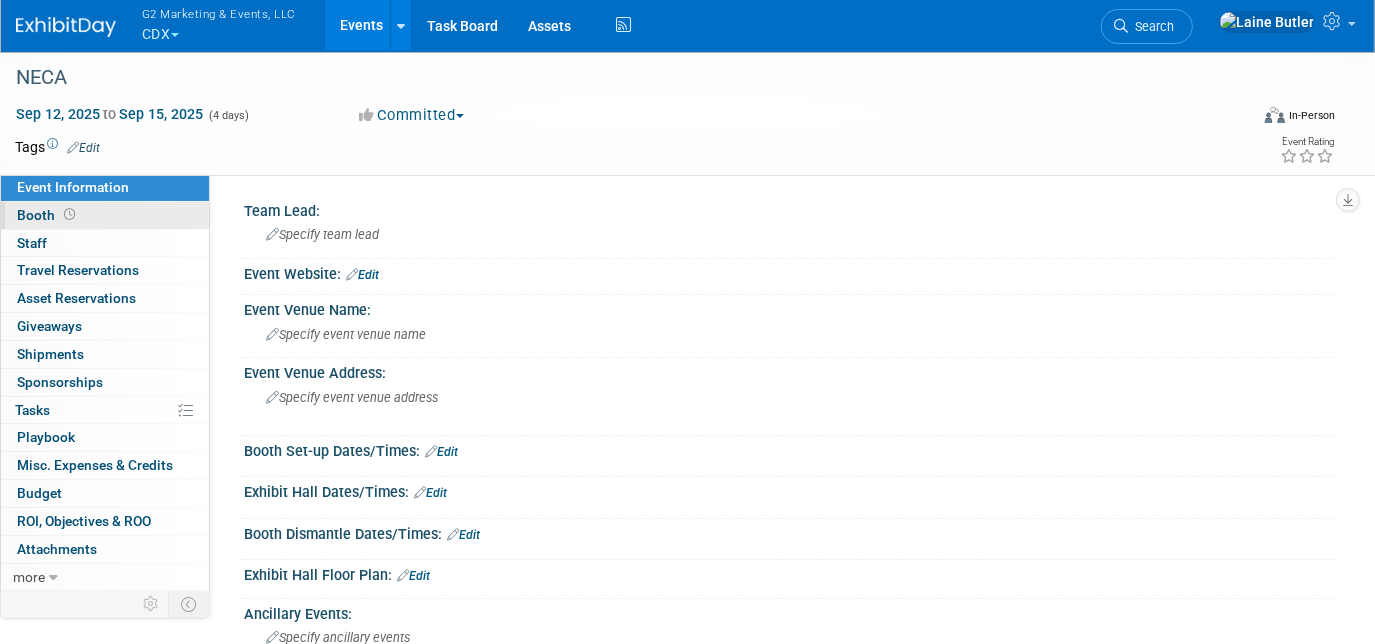 click on "Booth" at bounding box center [105, 215] 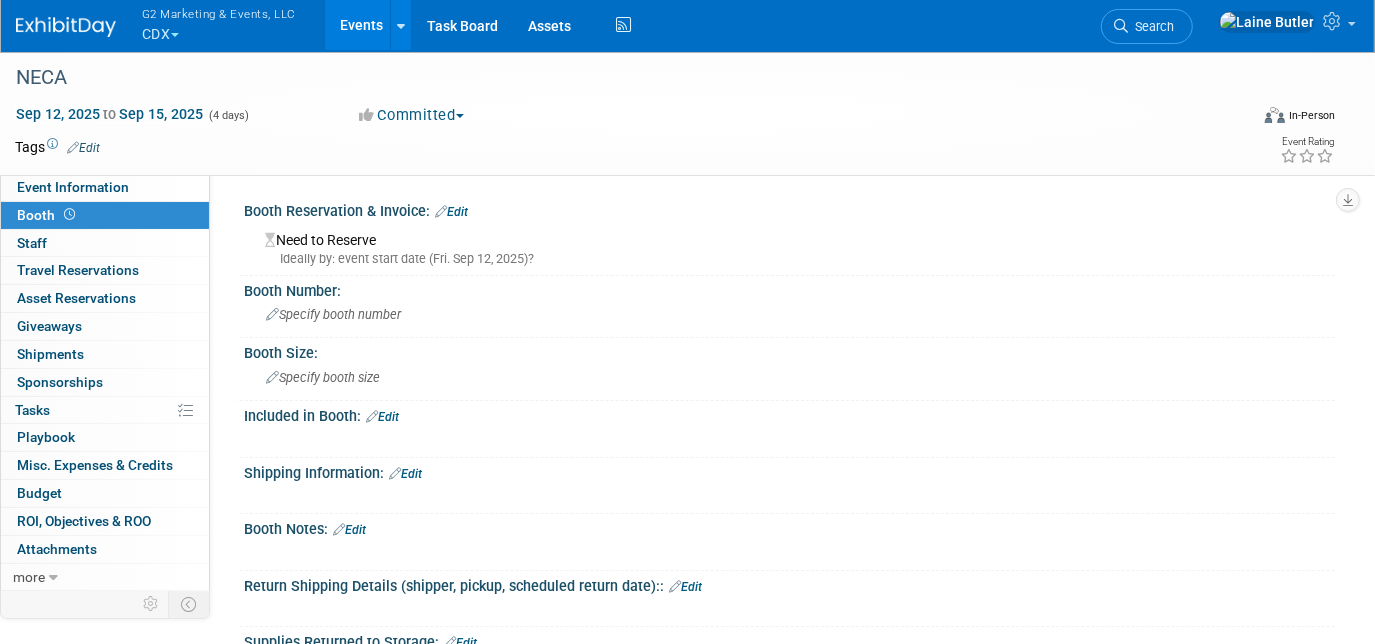 scroll, scrollTop: 209, scrollLeft: 0, axis: vertical 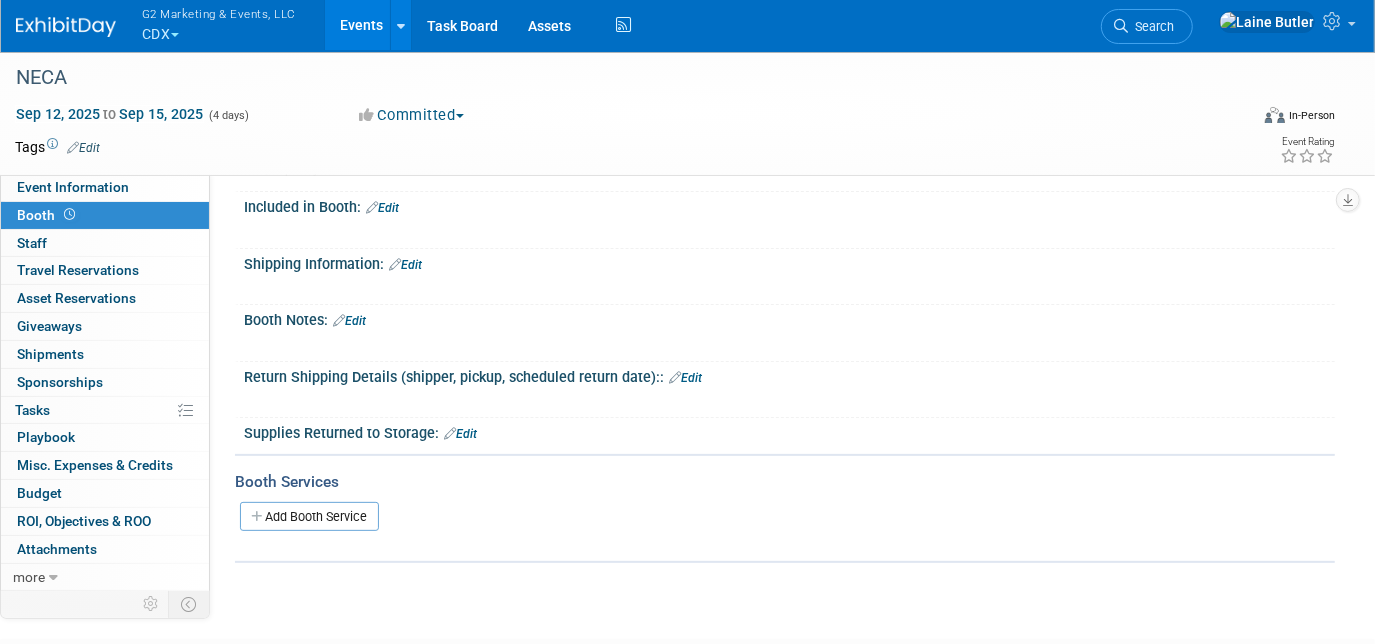 click on "Booth Notes:
Edit" at bounding box center [789, 318] 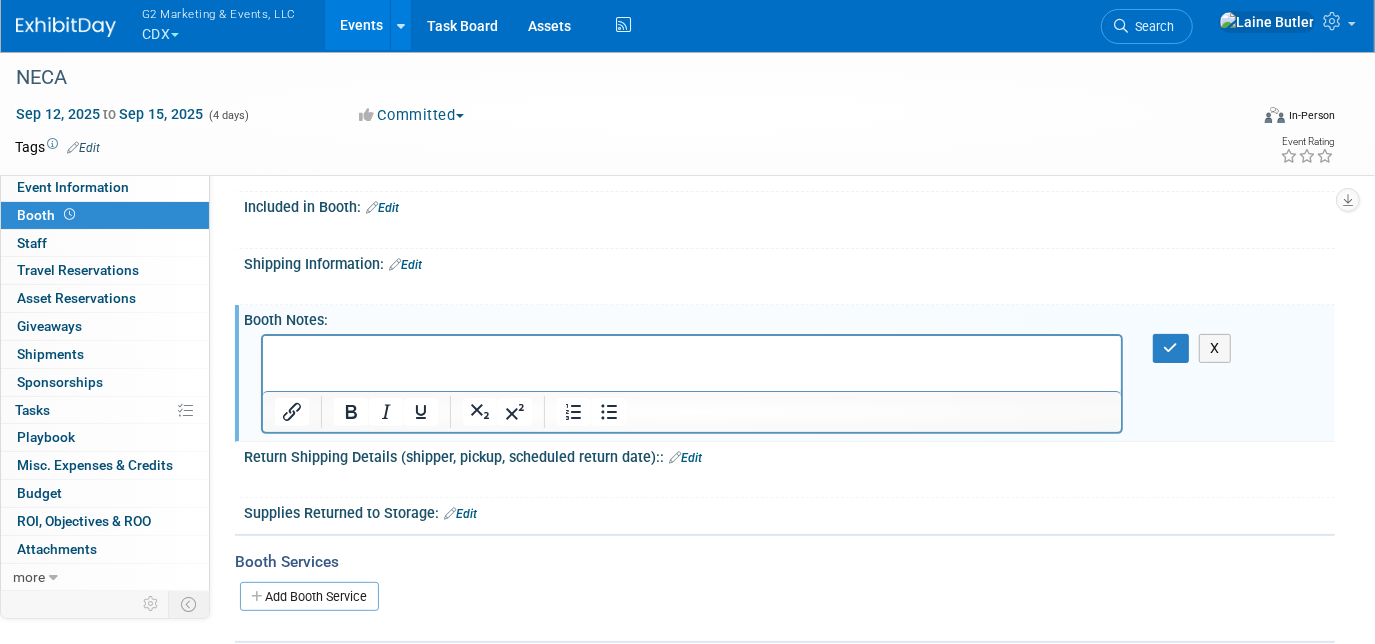 scroll, scrollTop: 0, scrollLeft: 0, axis: both 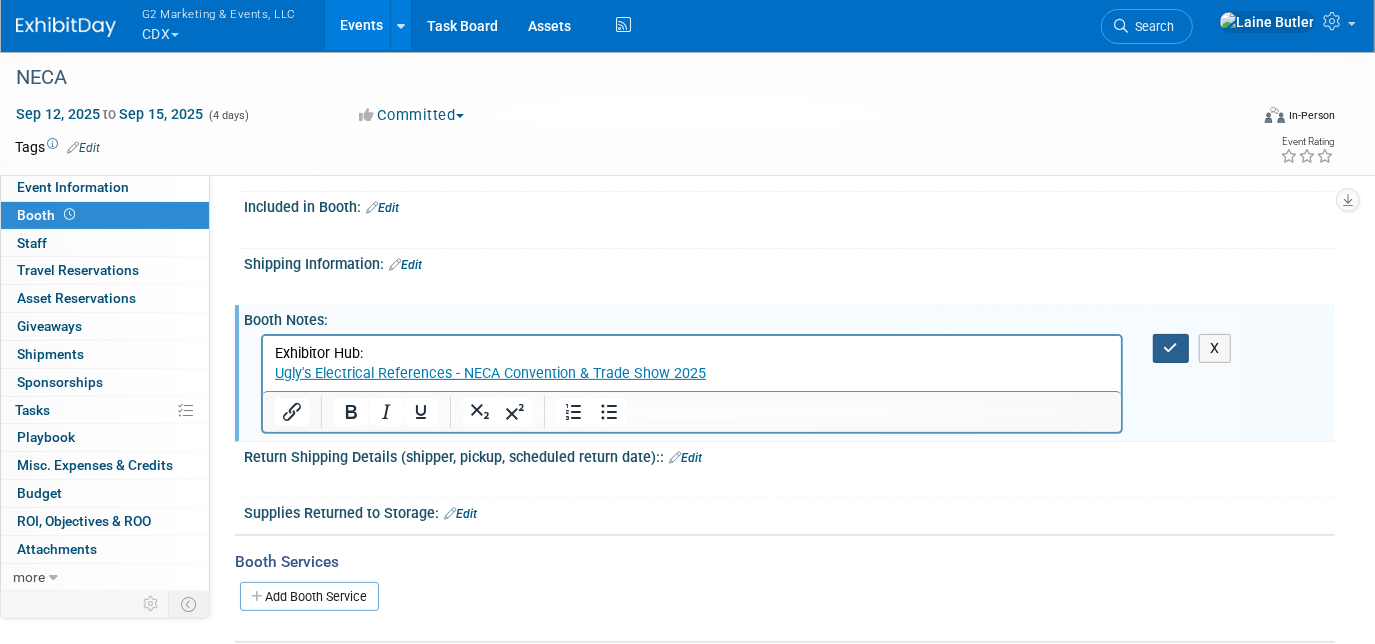 click at bounding box center [1171, 348] 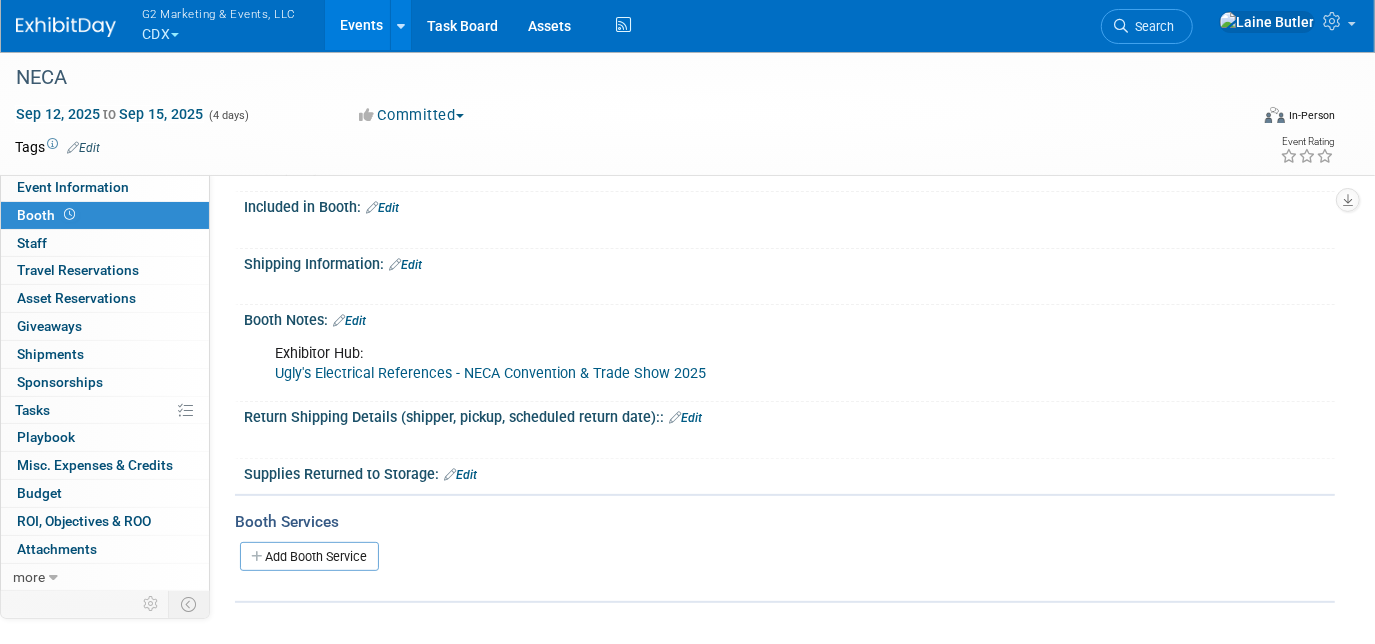 click on "G2 Marketing & Events, LLC" at bounding box center [219, 13] 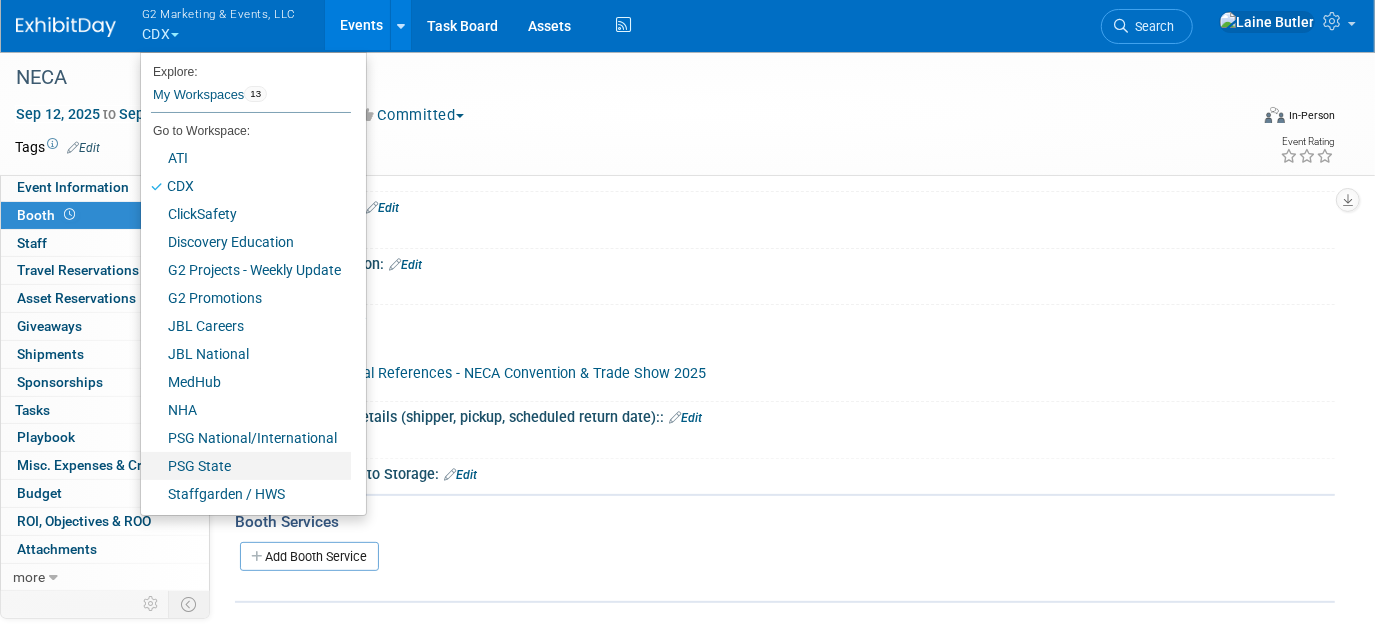 click on "PSG State" at bounding box center [246, 466] 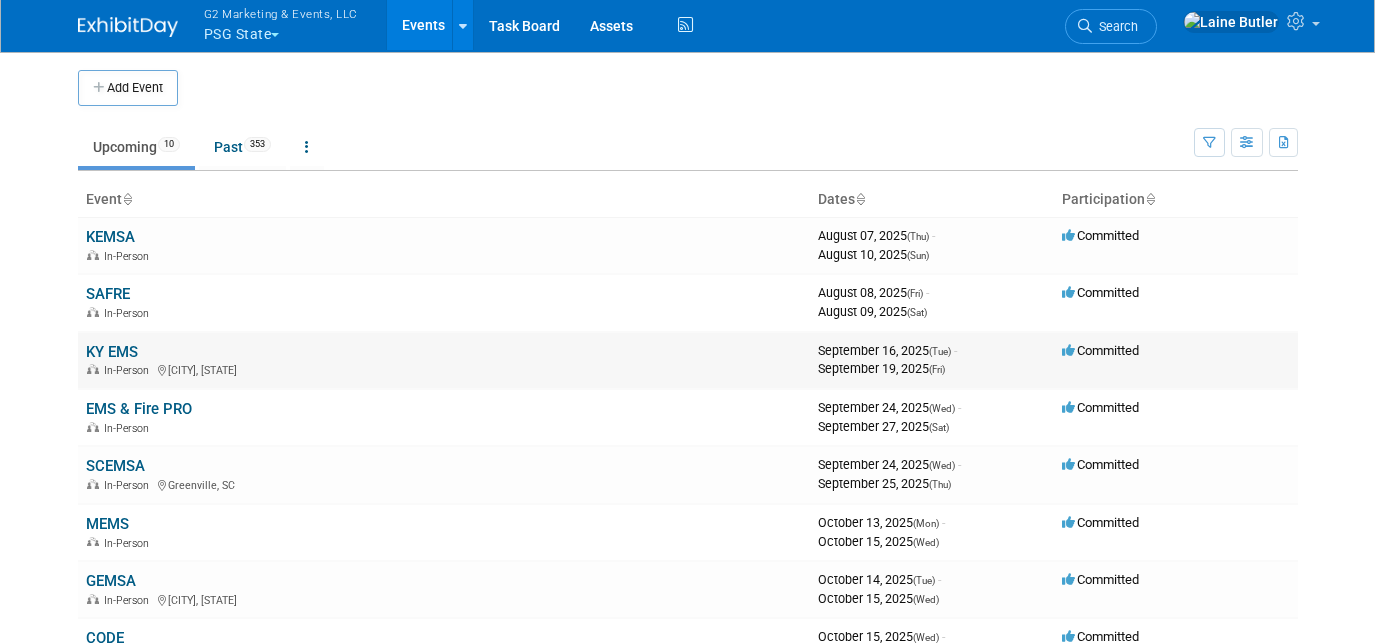 scroll, scrollTop: 0, scrollLeft: 0, axis: both 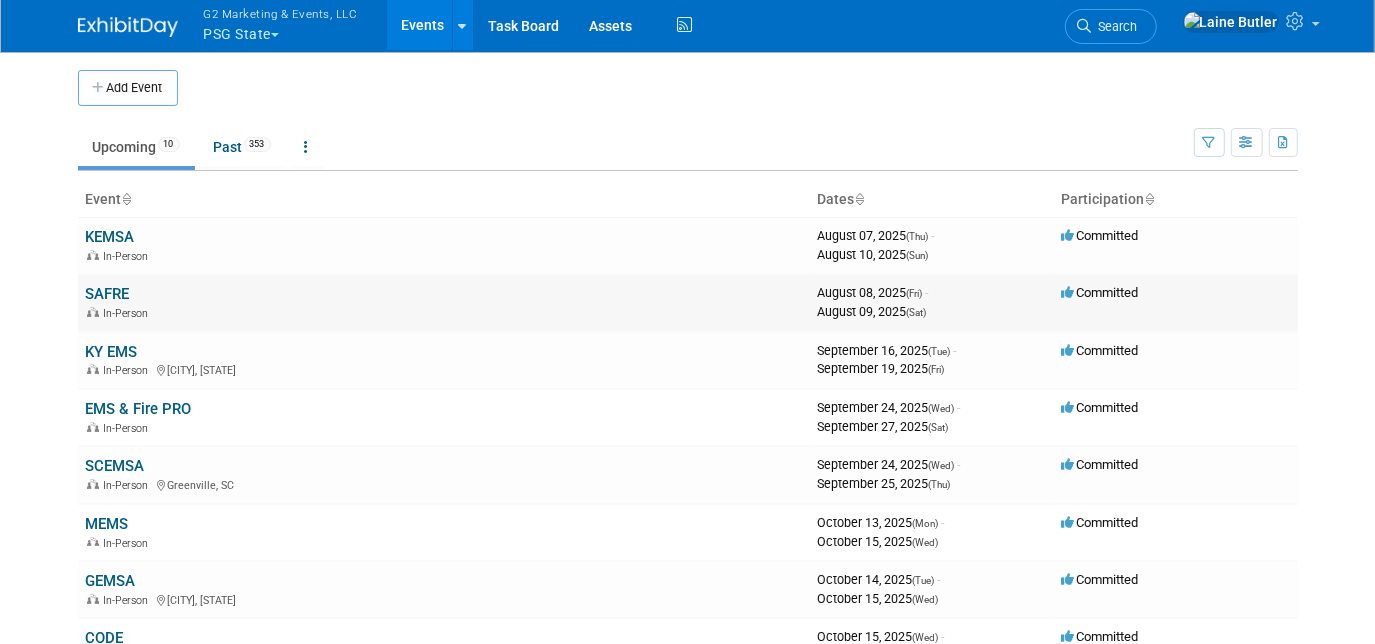 click on "SAFRE" at bounding box center [108, 294] 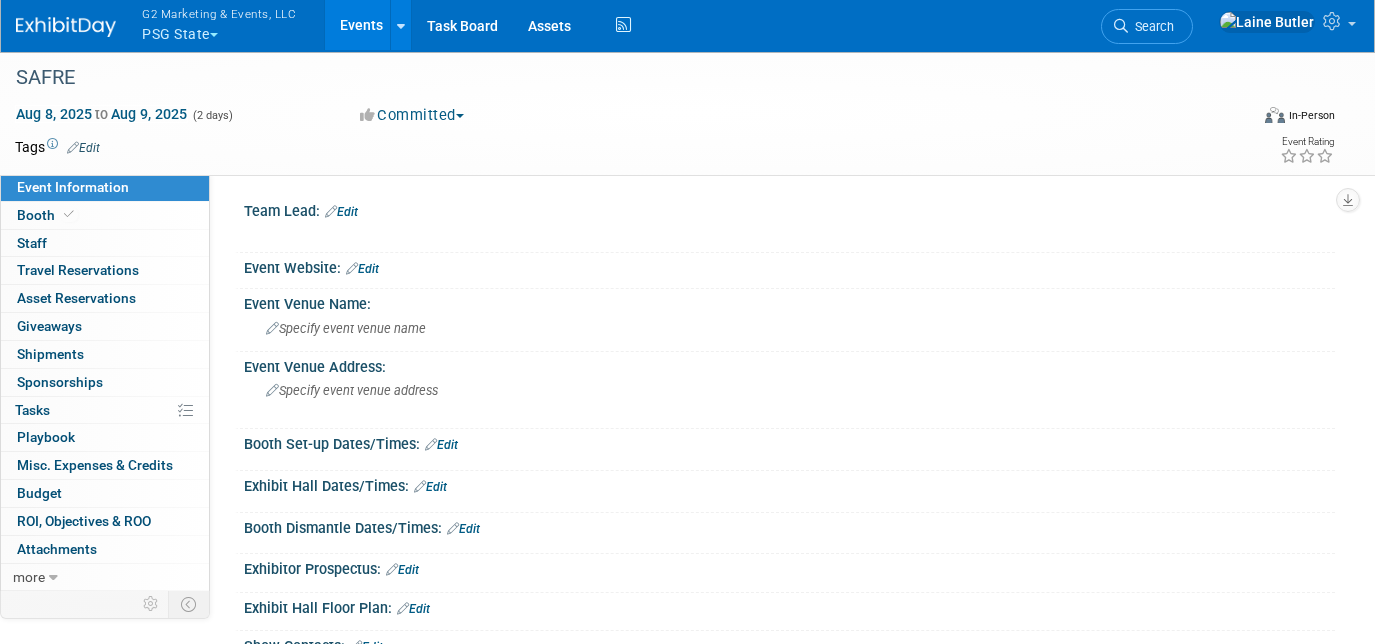 scroll, scrollTop: 0, scrollLeft: 0, axis: both 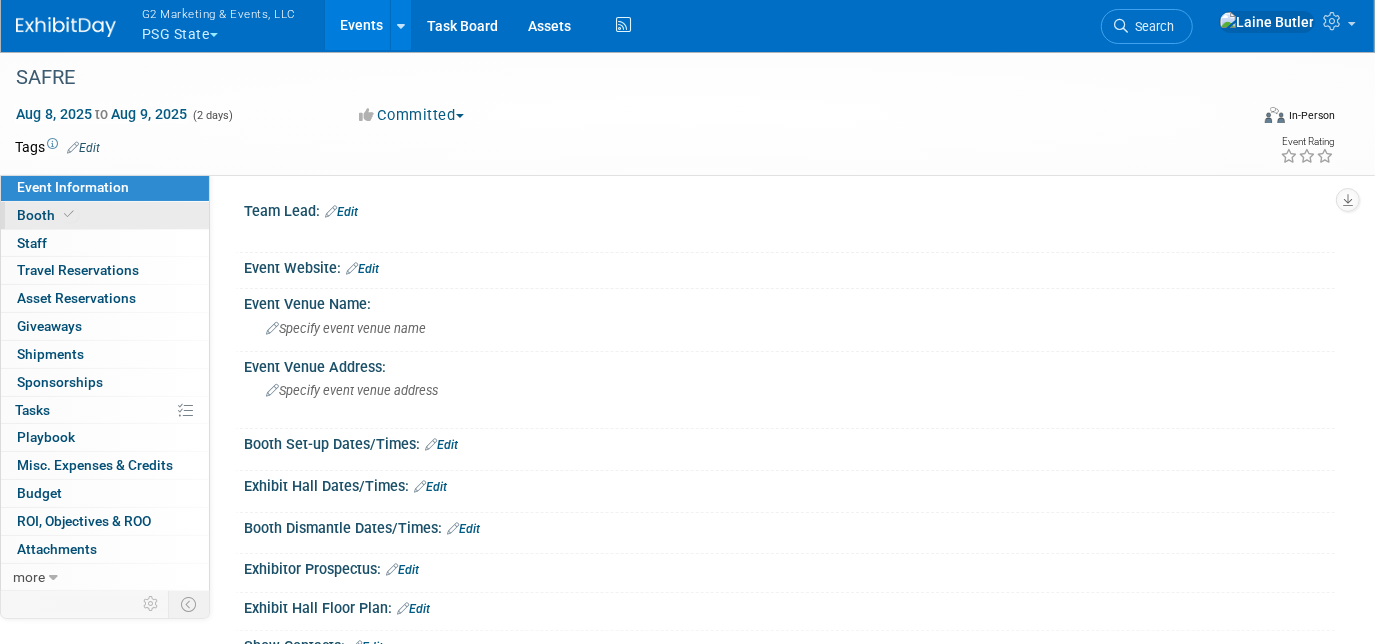 click on "Booth" at bounding box center (105, 215) 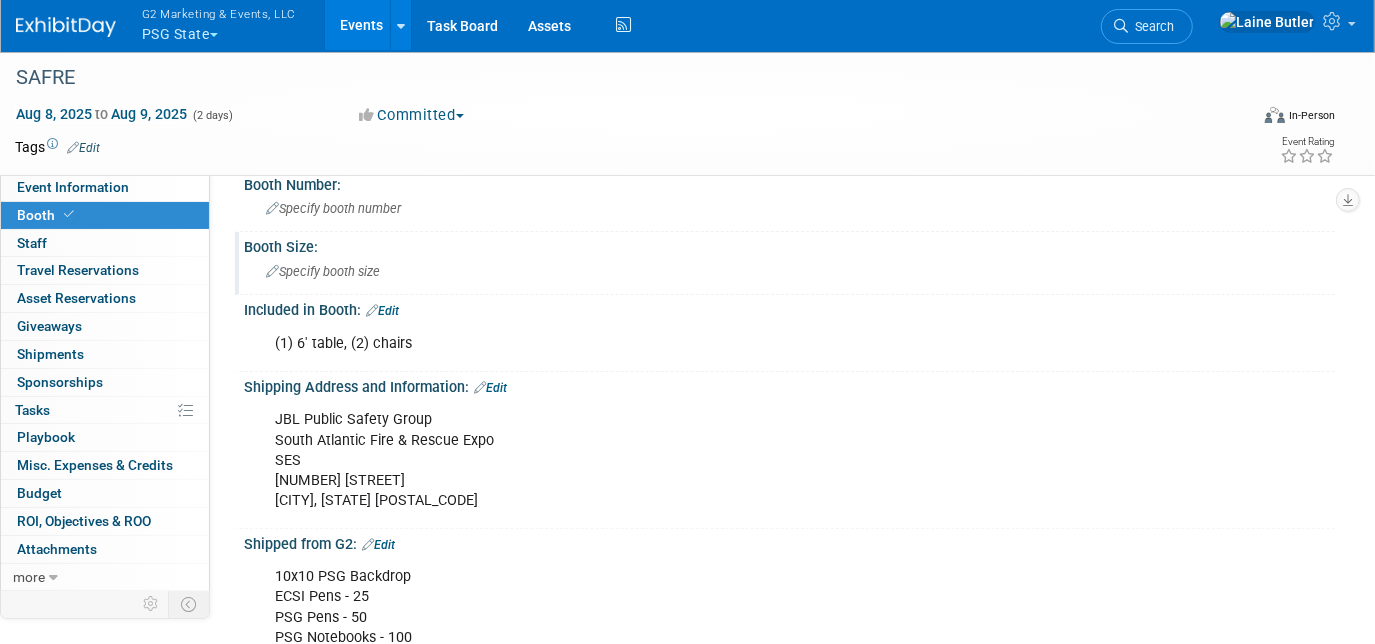 scroll, scrollTop: 112, scrollLeft: 0, axis: vertical 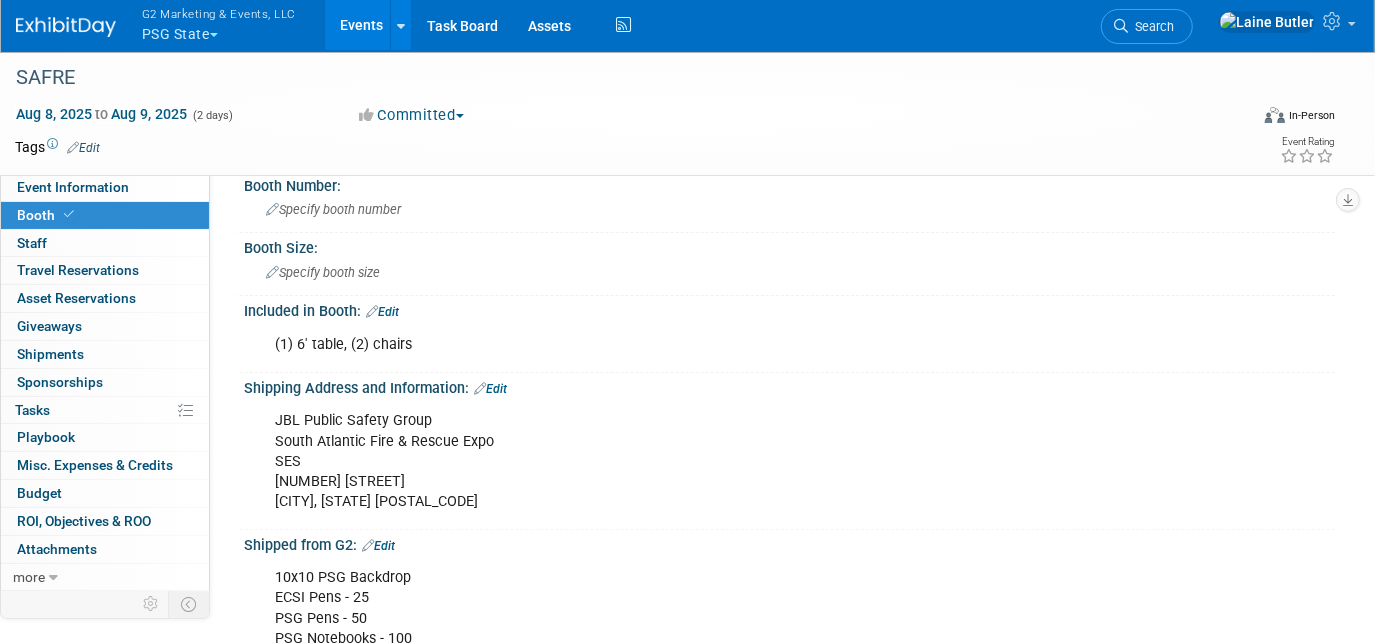 click on "Edit" at bounding box center [382, 312] 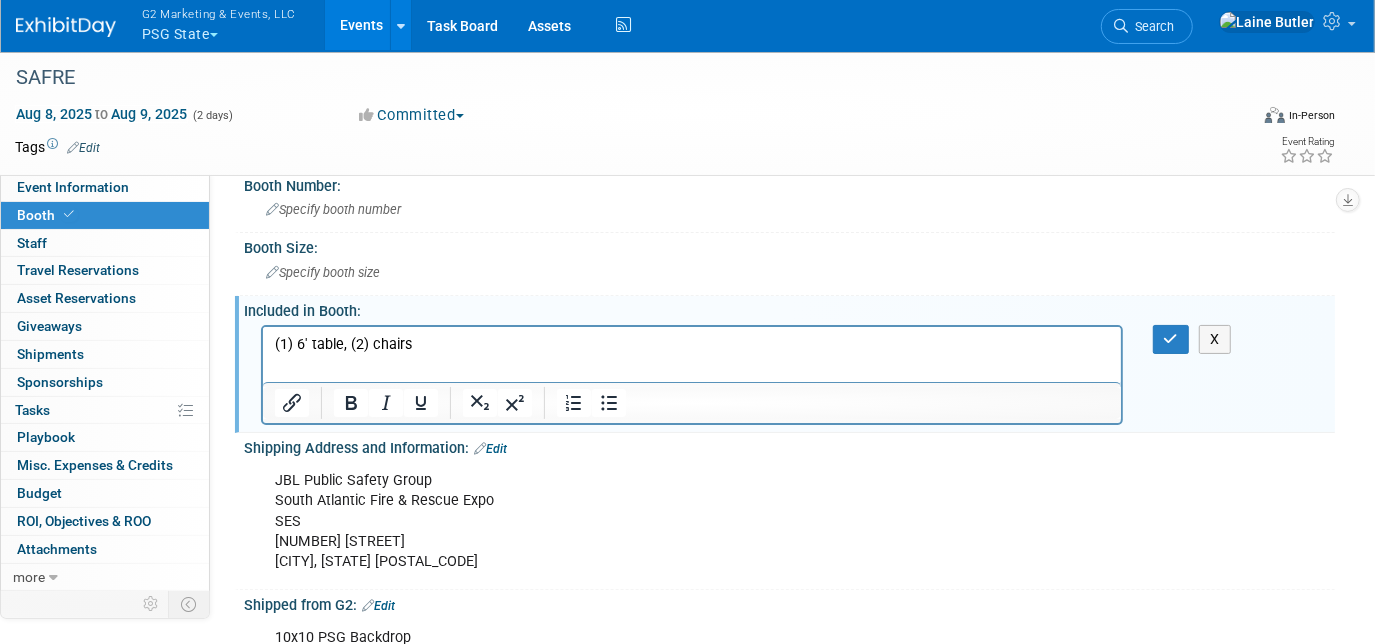 scroll, scrollTop: 0, scrollLeft: 0, axis: both 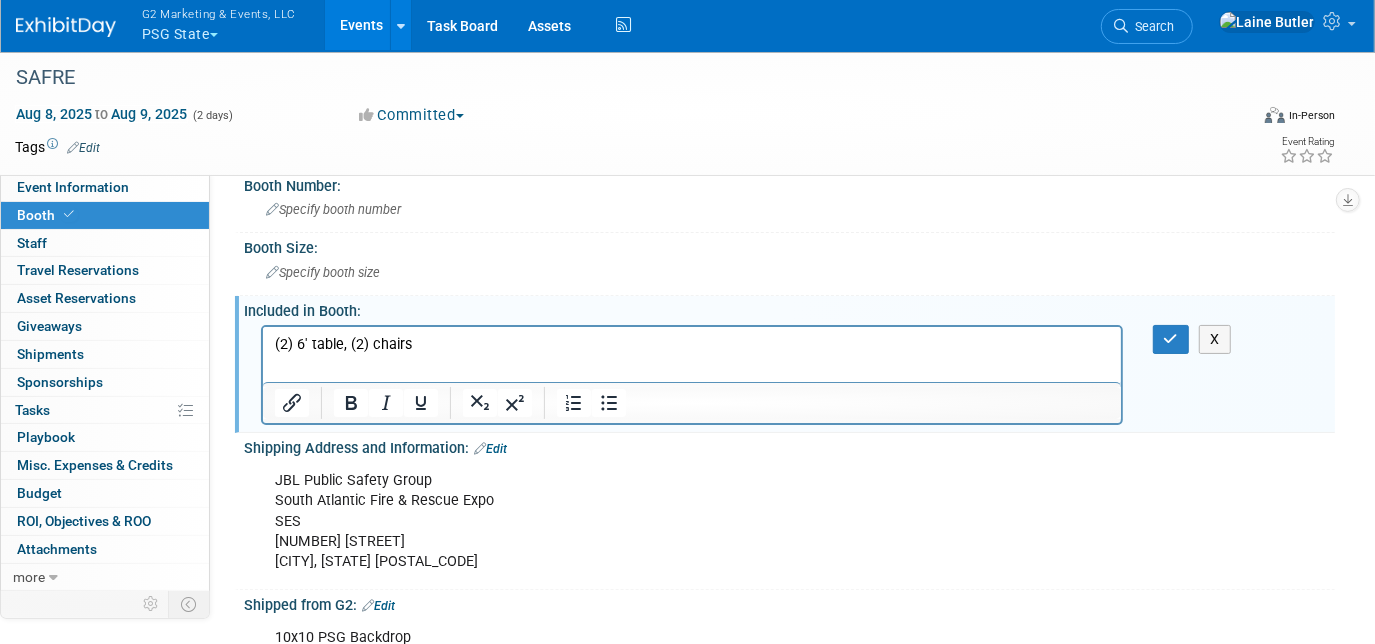 click on "(2) 6' table, (2) chairs" at bounding box center [691, 344] 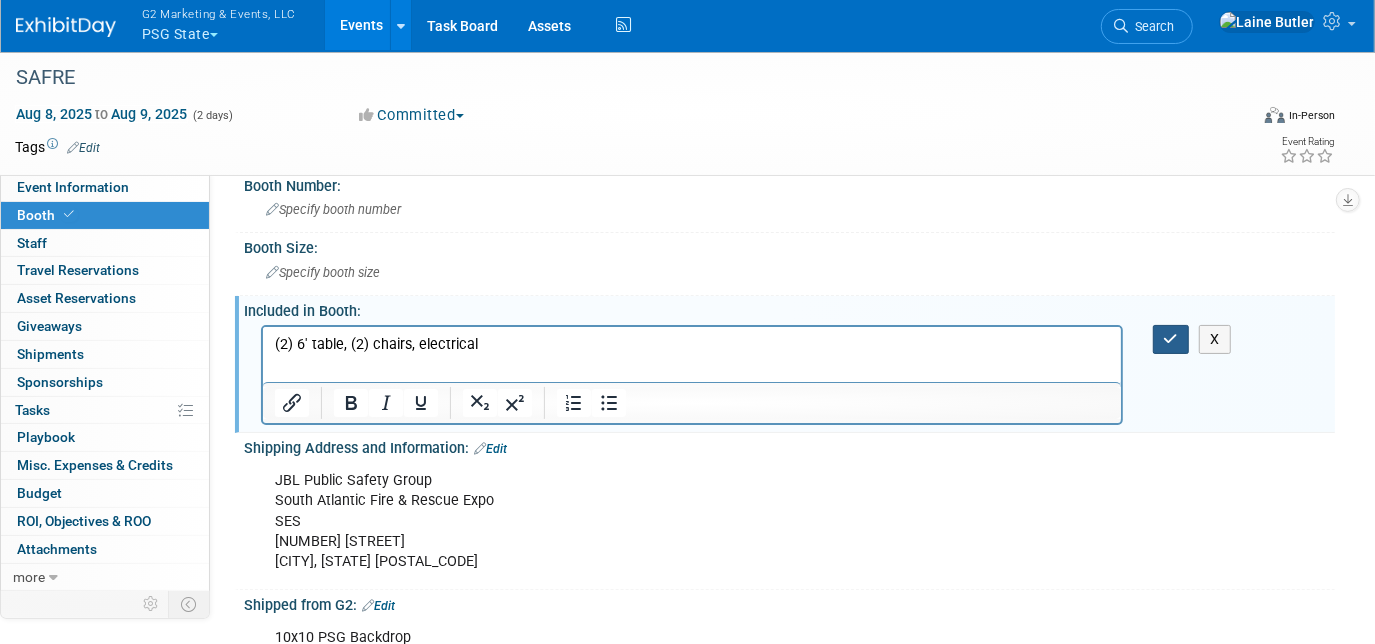 click at bounding box center [1171, 339] 